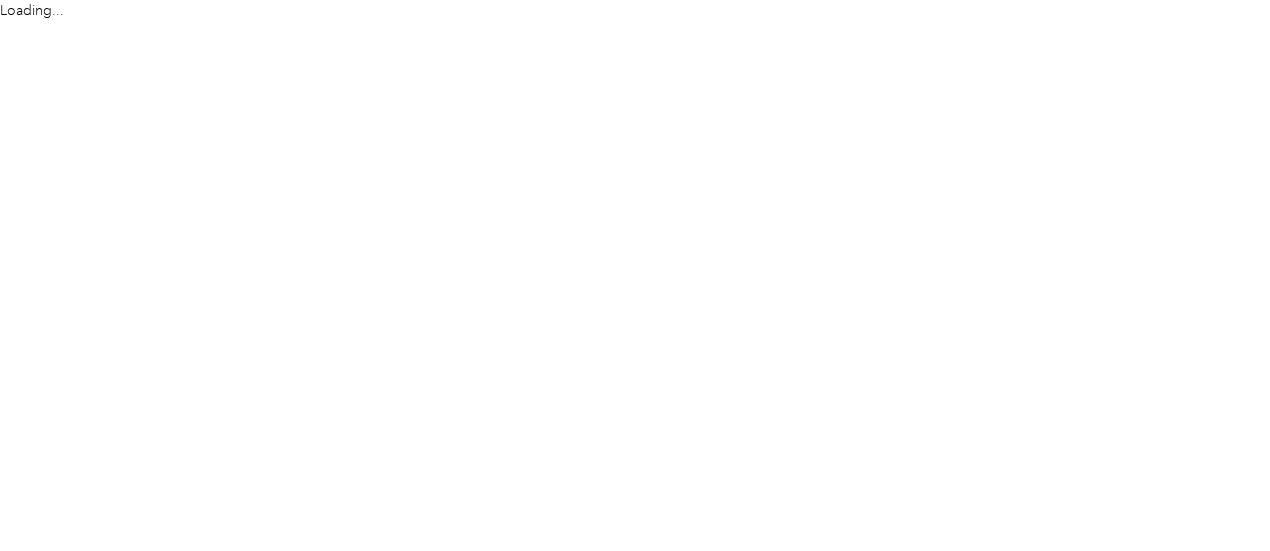 scroll, scrollTop: 0, scrollLeft: 0, axis: both 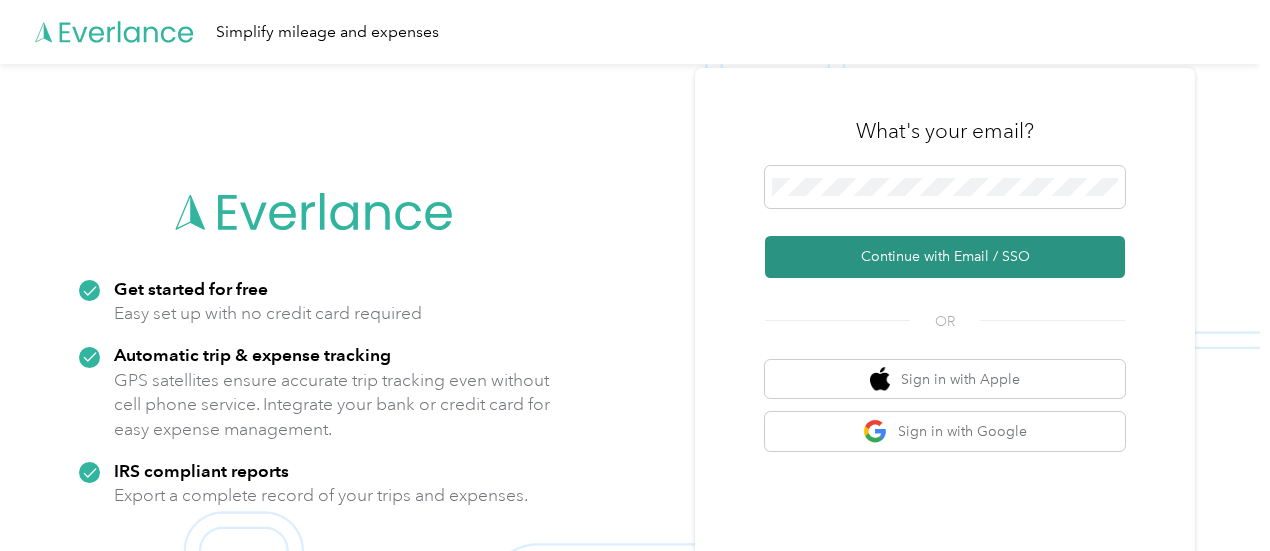 click on "Continue with Email / SSO" at bounding box center (945, 257) 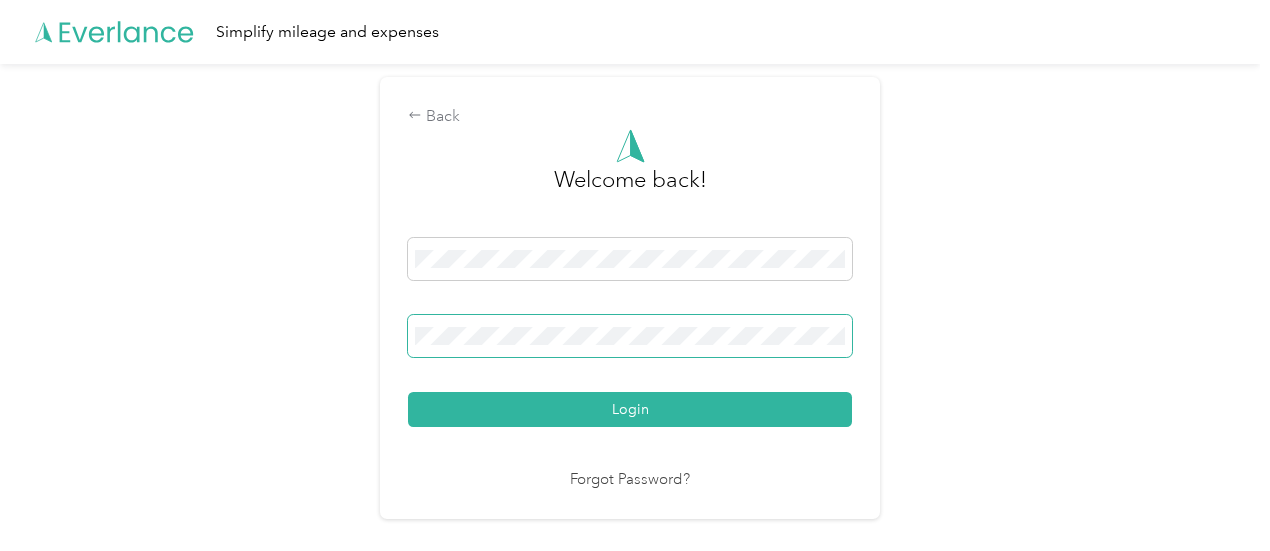 click at bounding box center (630, 336) 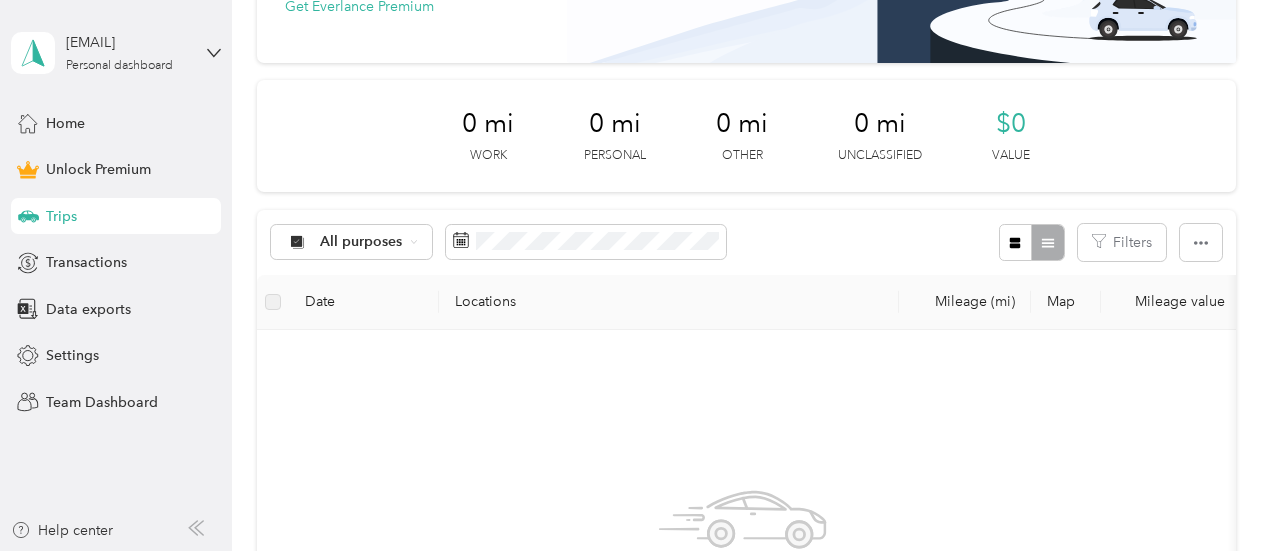 scroll, scrollTop: 200, scrollLeft: 0, axis: vertical 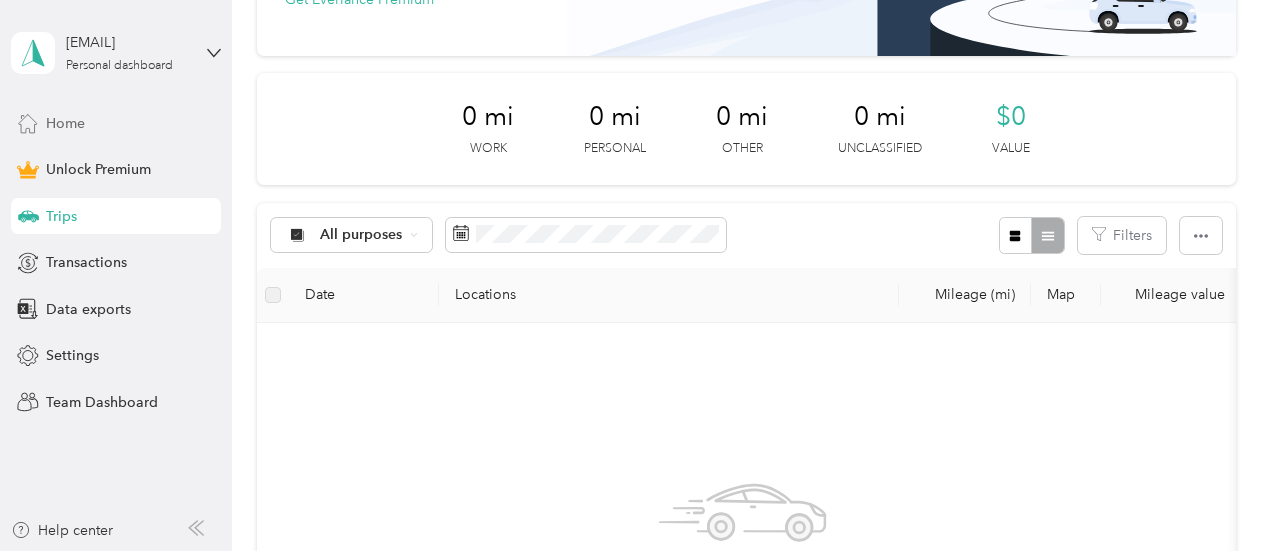 click on "Home" at bounding box center [65, 123] 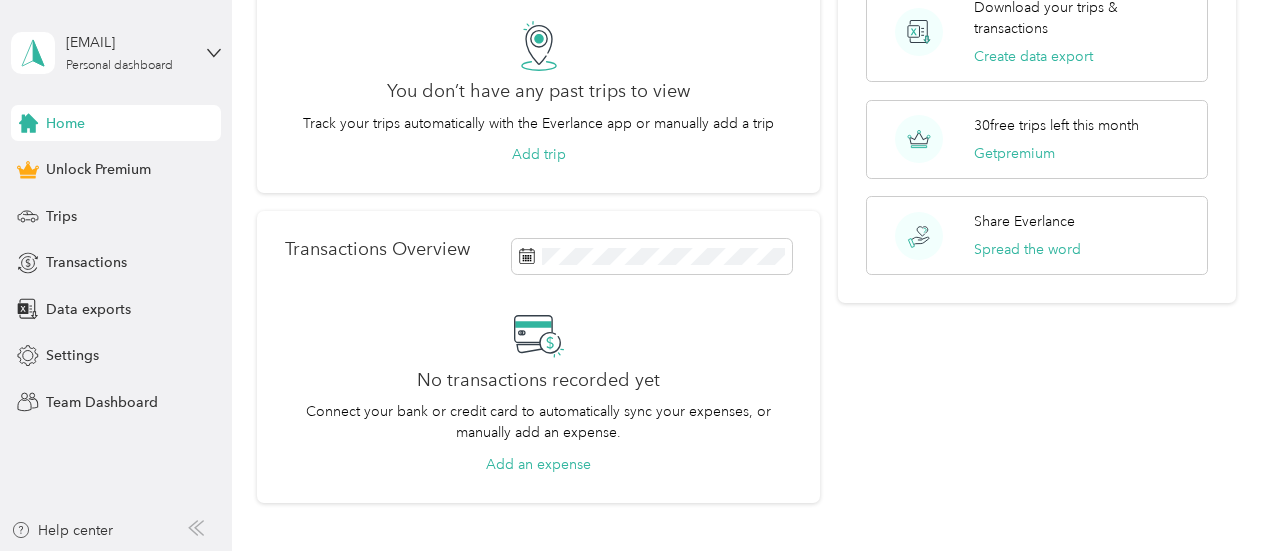 scroll, scrollTop: 300, scrollLeft: 0, axis: vertical 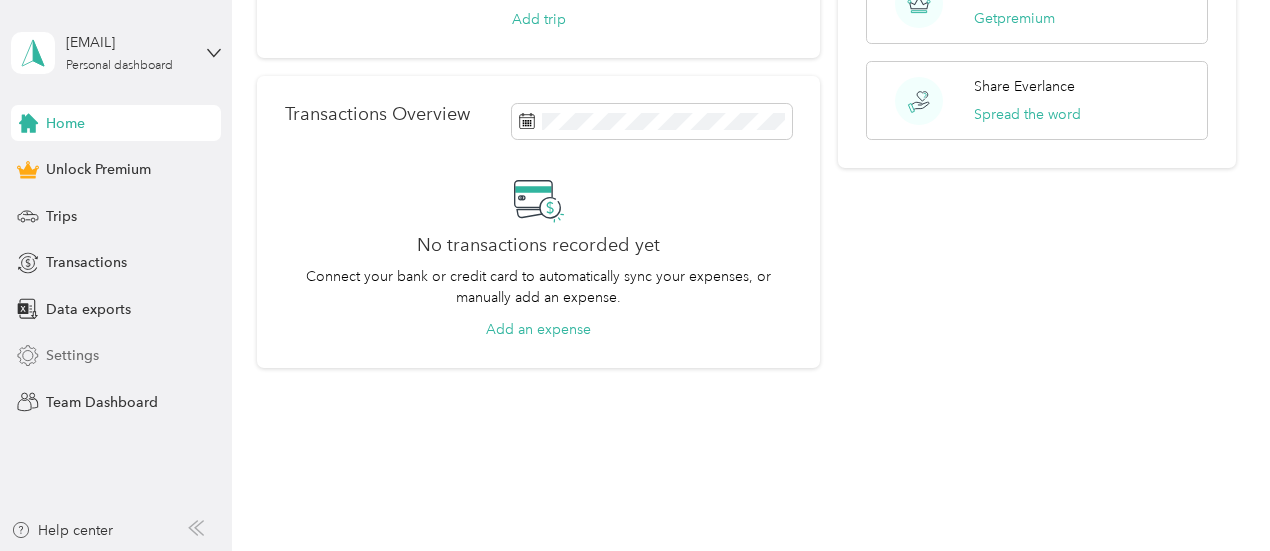 click on "Settings" at bounding box center (72, 355) 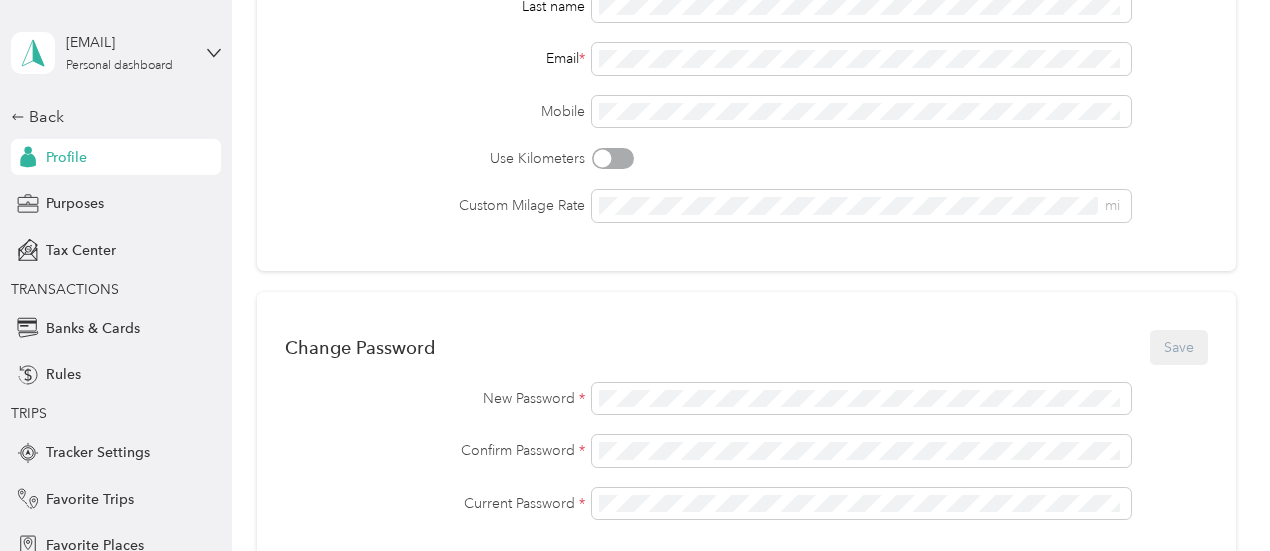 scroll, scrollTop: 0, scrollLeft: 0, axis: both 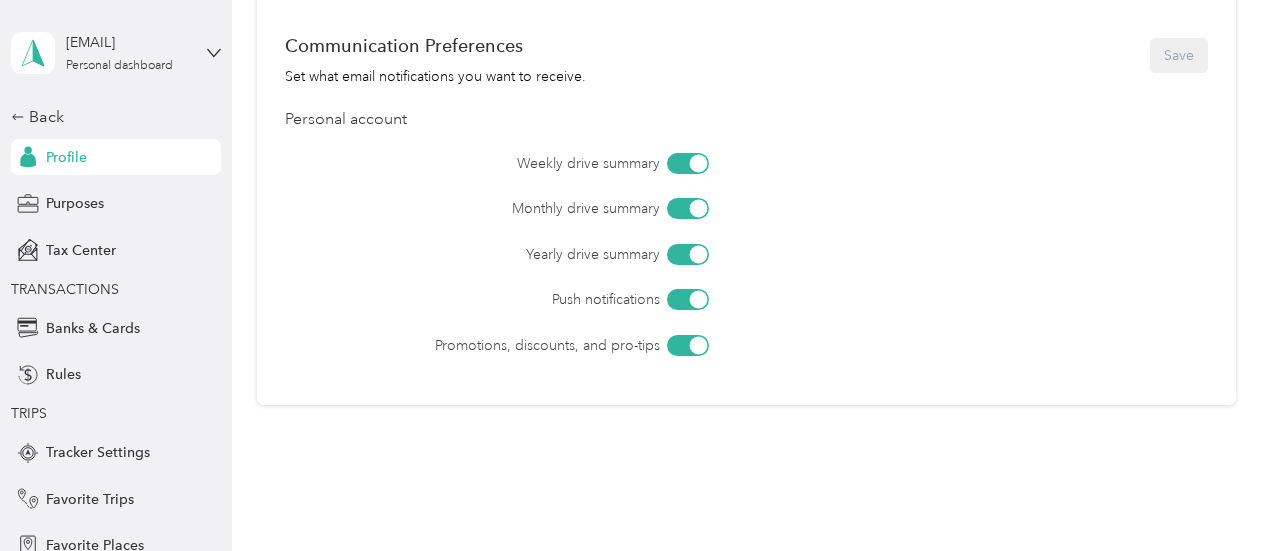 click at bounding box center (688, 345) 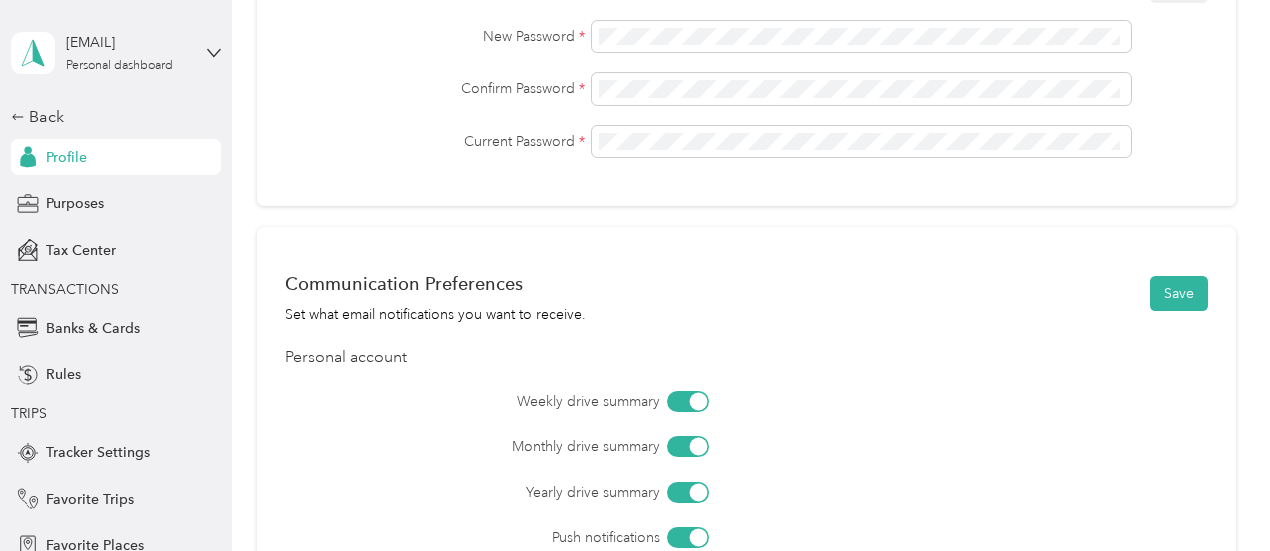 scroll, scrollTop: 781, scrollLeft: 0, axis: vertical 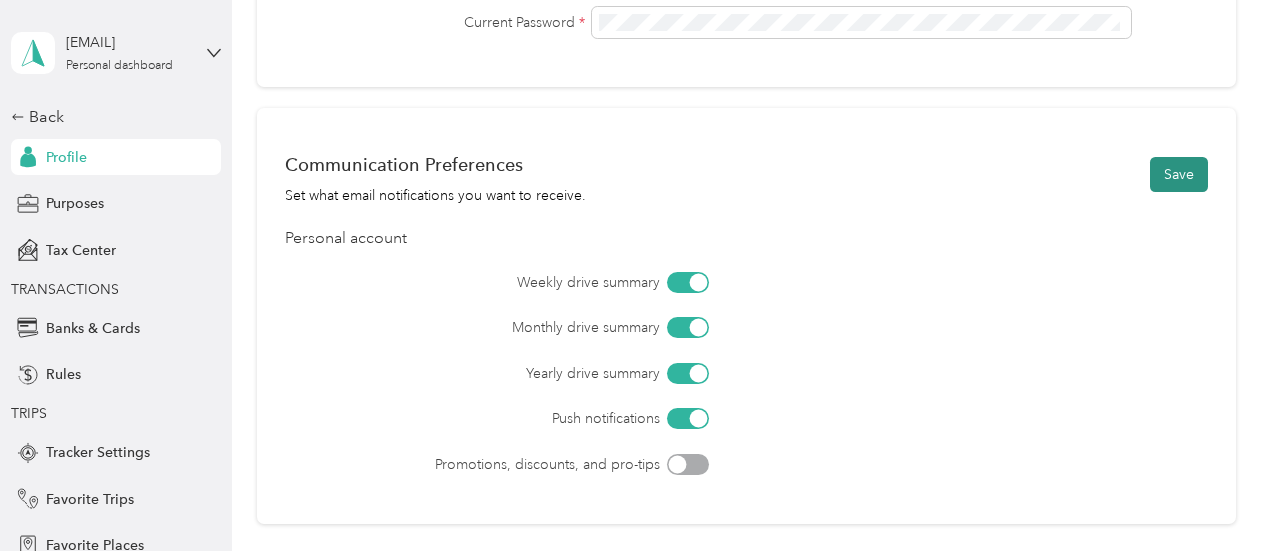 click on "Save" at bounding box center (1179, 174) 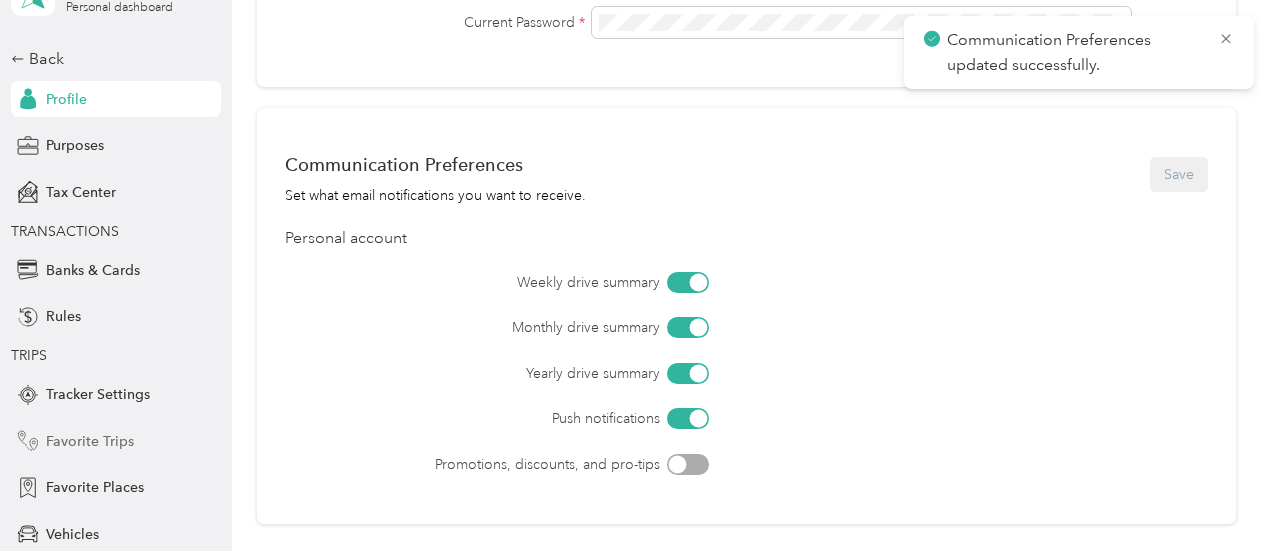 scroll, scrollTop: 100, scrollLeft: 0, axis: vertical 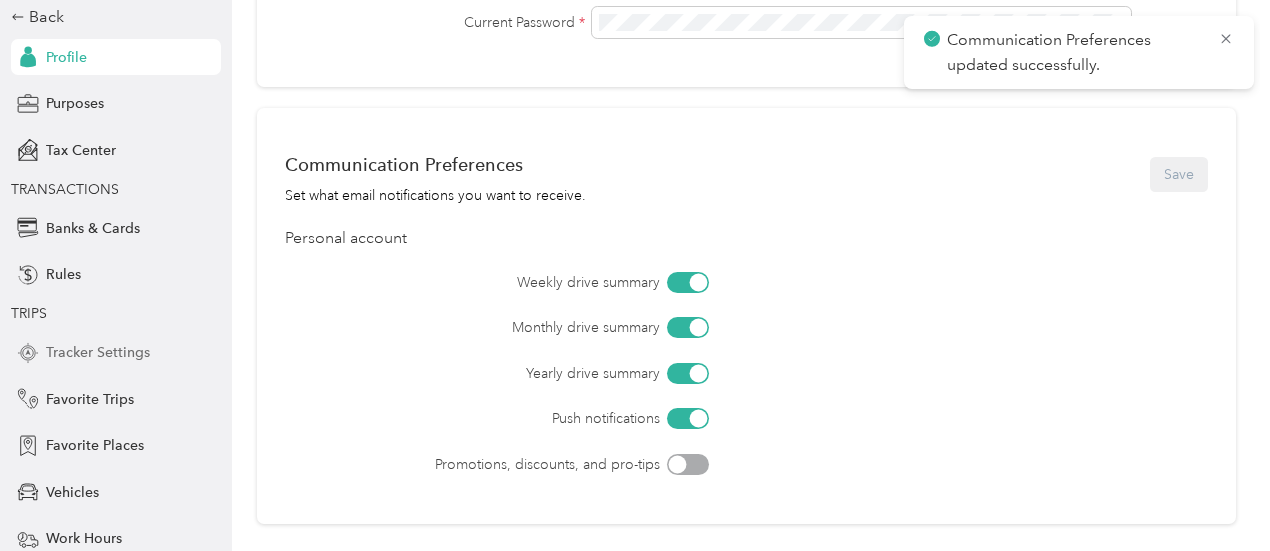 click on "Tracker Settings" at bounding box center [98, 352] 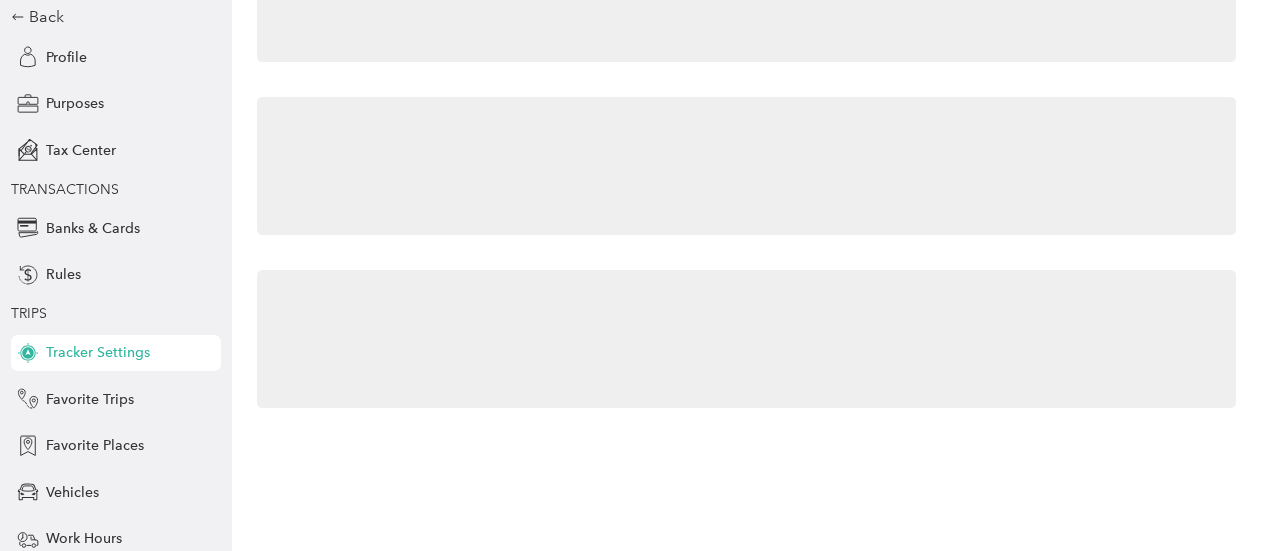 scroll, scrollTop: 118, scrollLeft: 0, axis: vertical 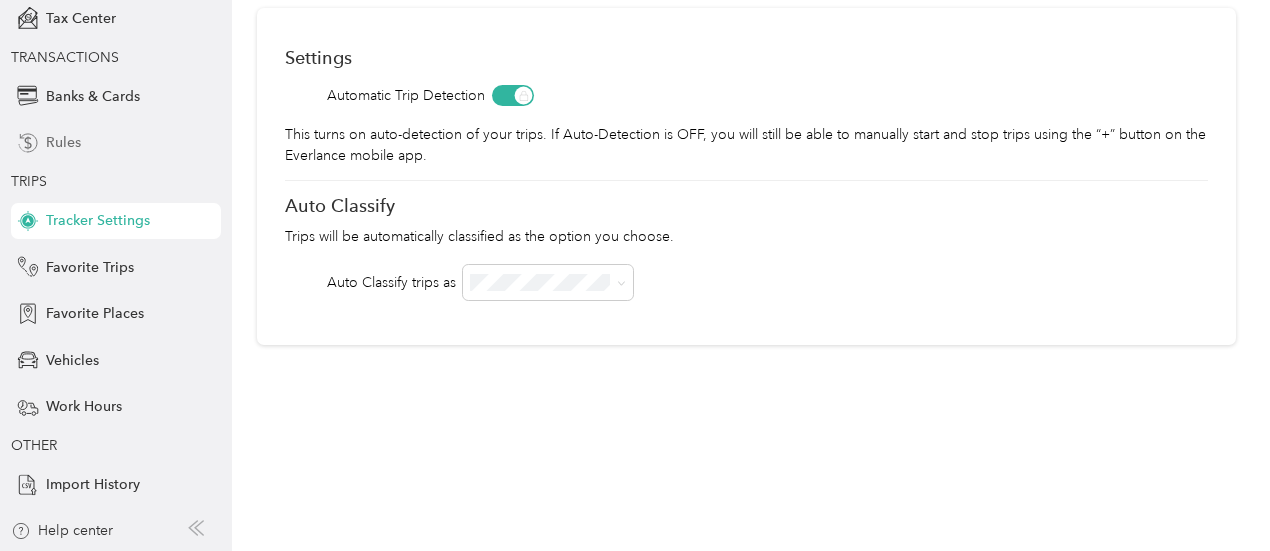 click on "Rules" at bounding box center [116, 143] 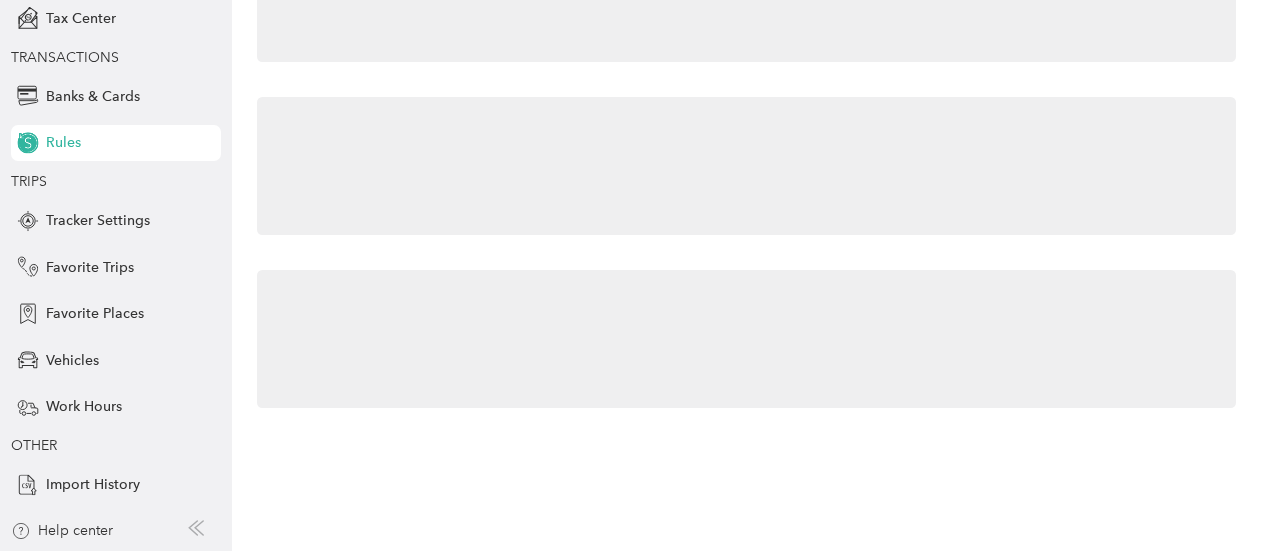 scroll, scrollTop: 0, scrollLeft: 0, axis: both 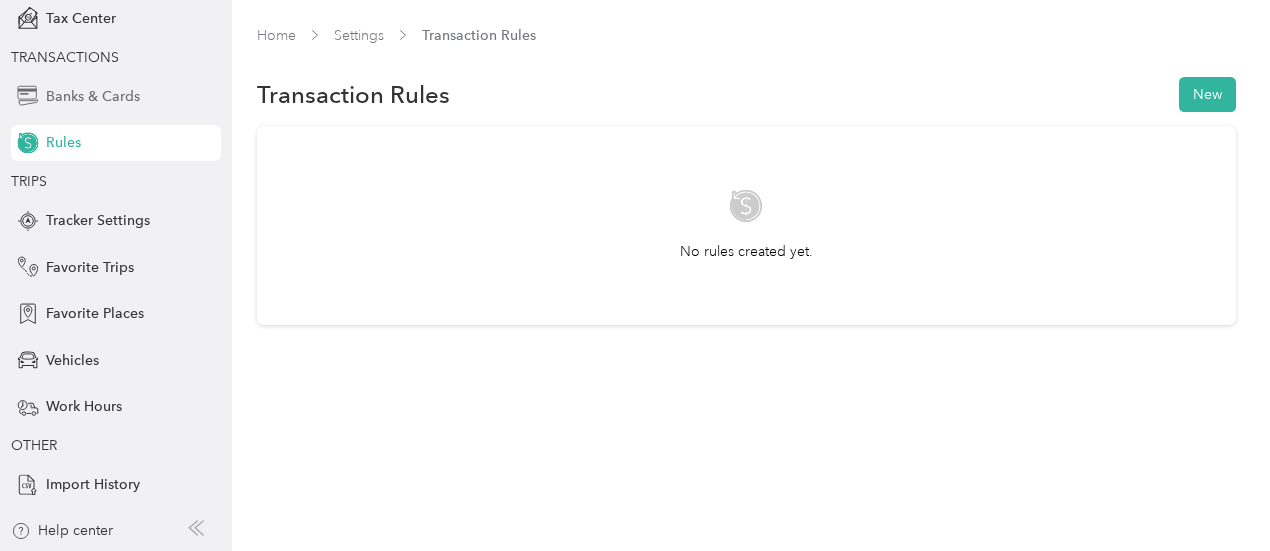 click 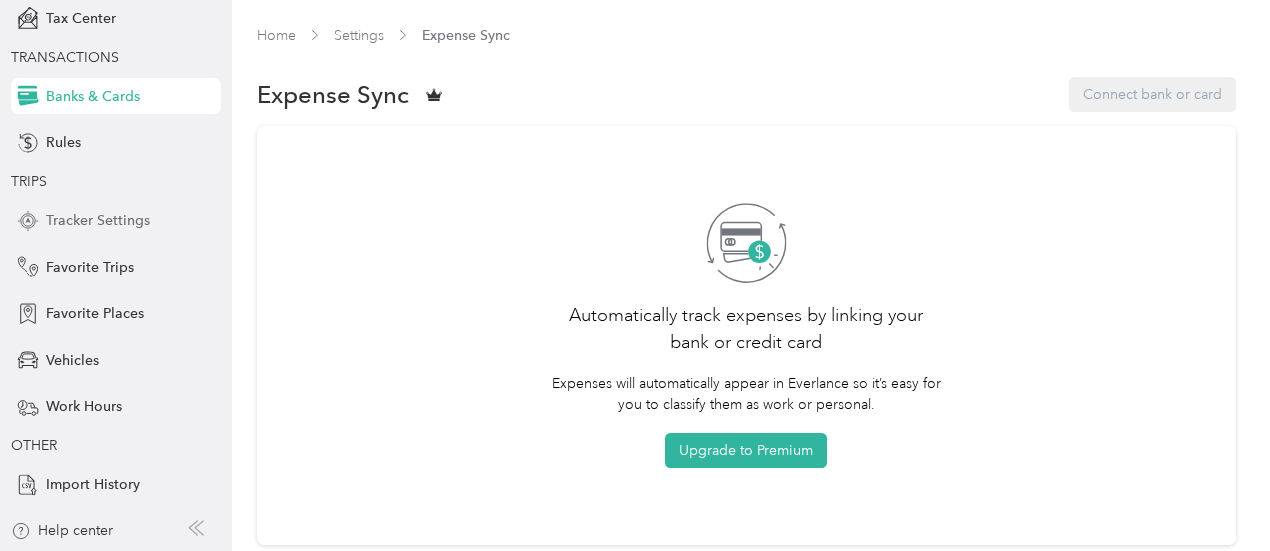 click on "Tracker Settings" at bounding box center [98, 220] 